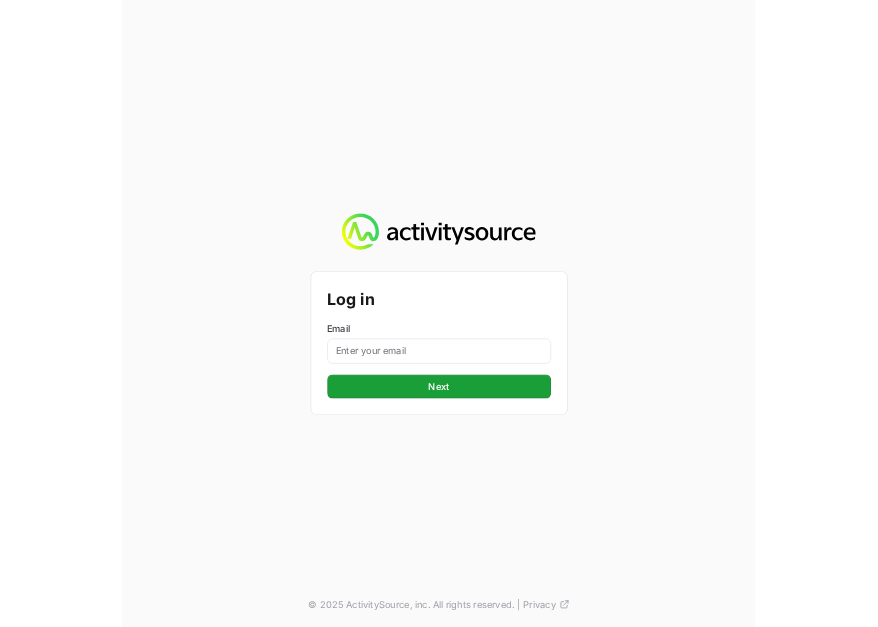 scroll, scrollTop: 0, scrollLeft: 0, axis: both 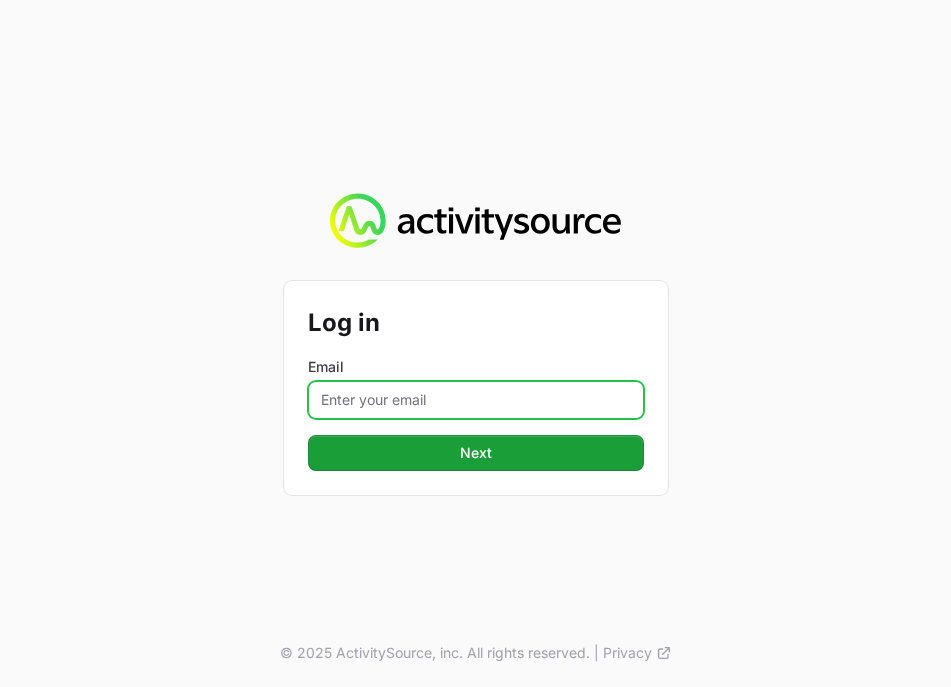 click on "Email" 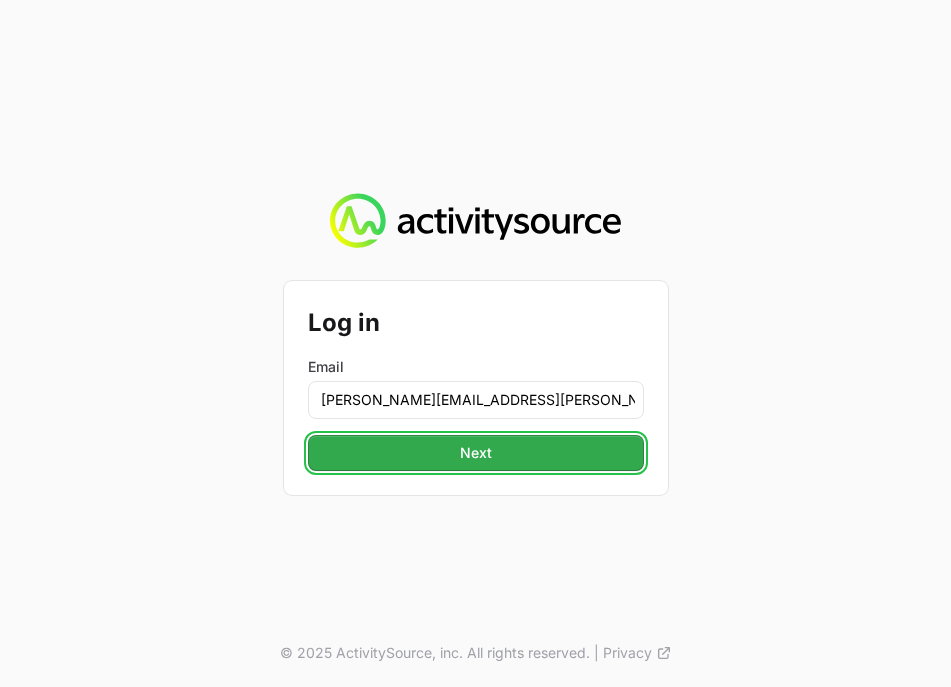 click on "Next" 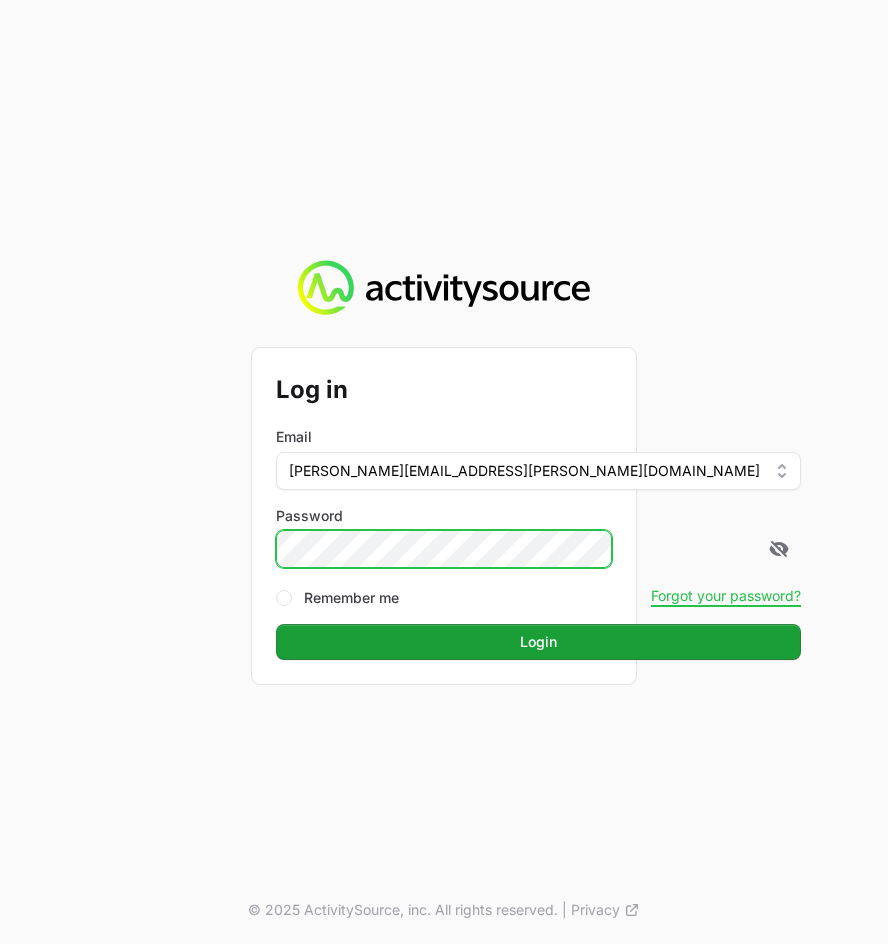 click on "Login" 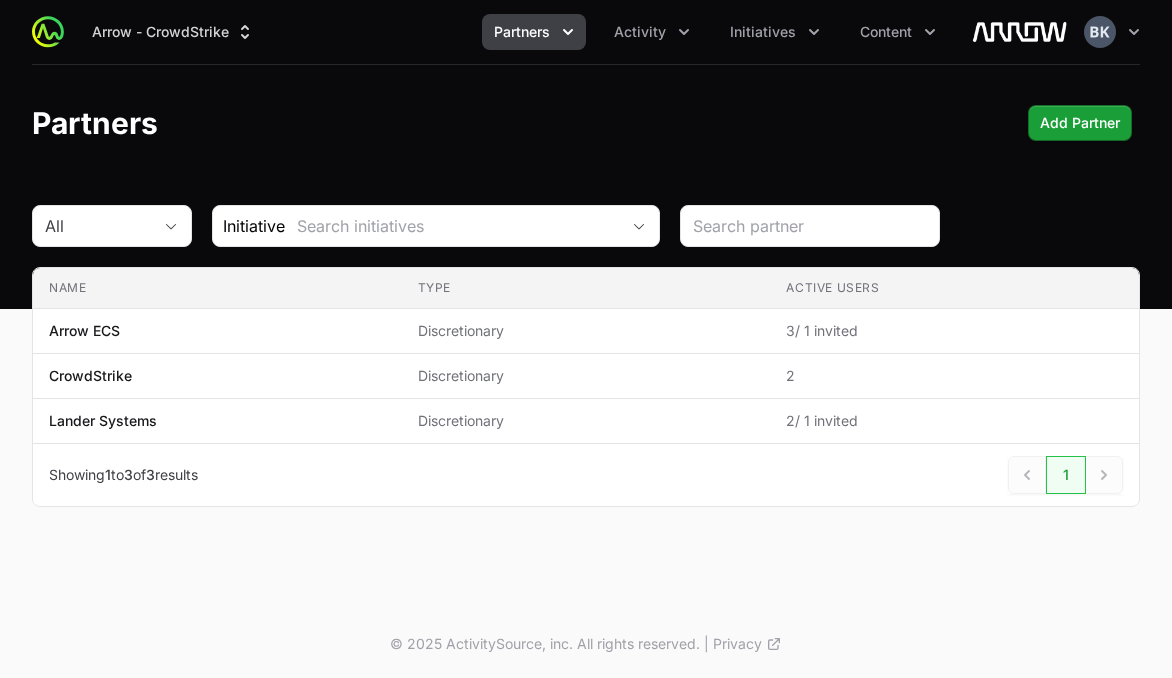 click on "Partners  Add Partner" 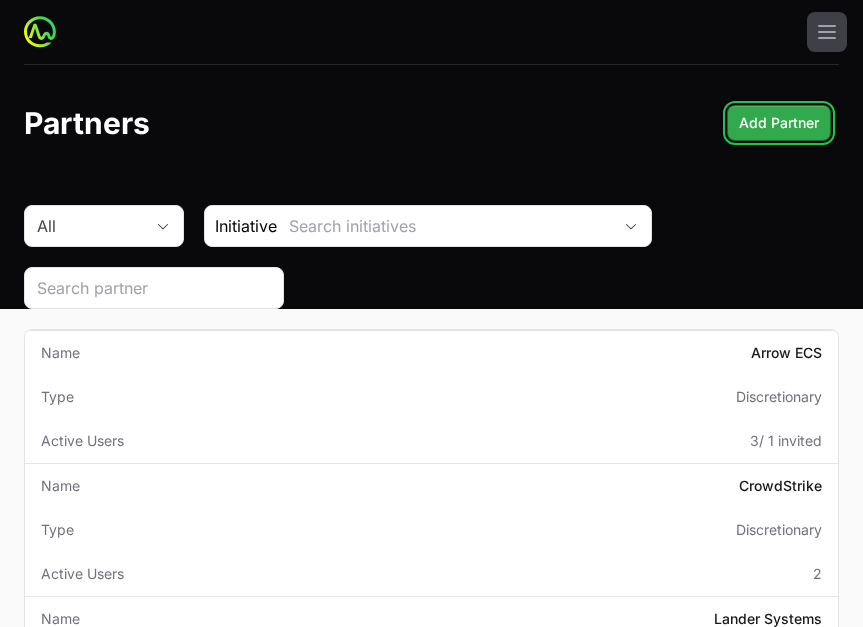 click on "Add Partner" 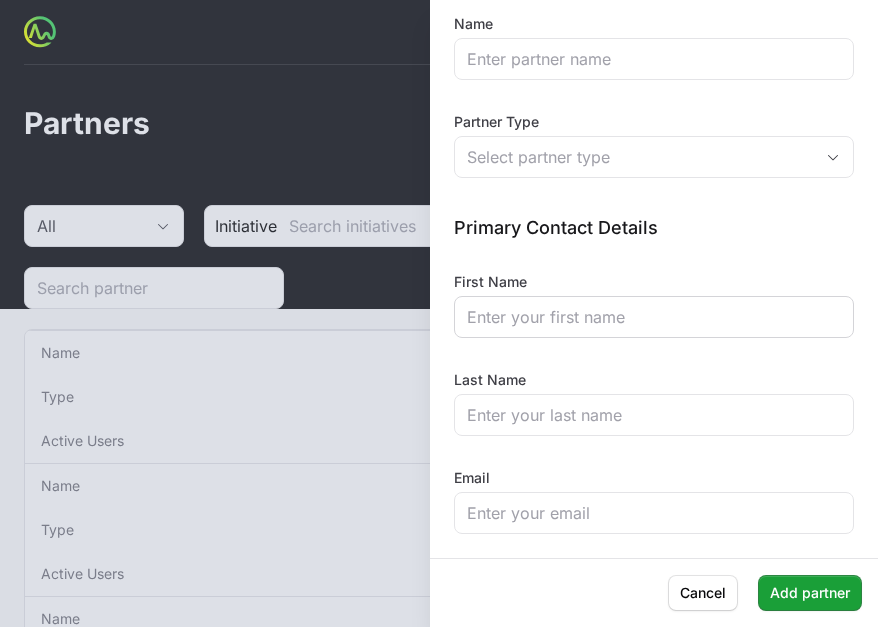 scroll, scrollTop: 0, scrollLeft: 0, axis: both 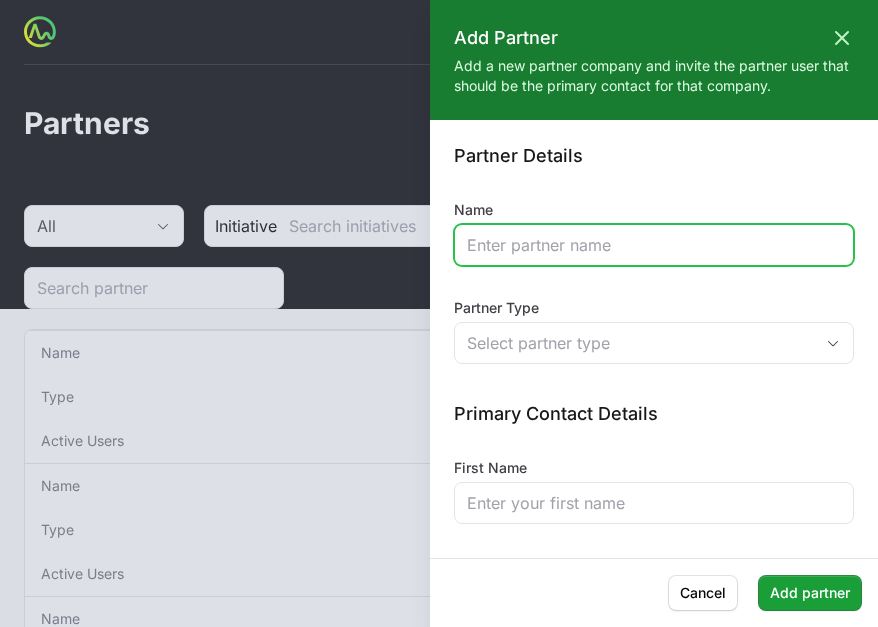 click on "Name" at bounding box center [654, 245] 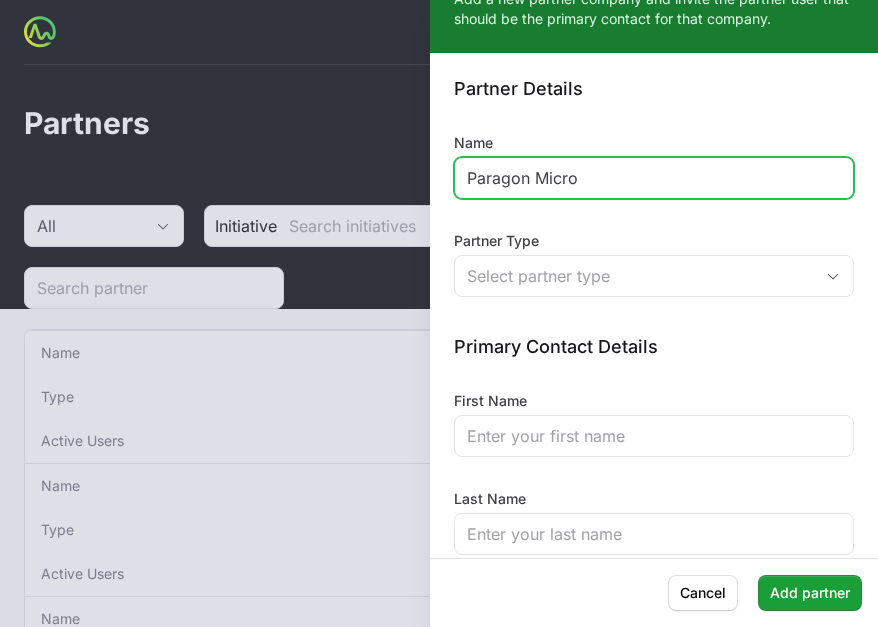 scroll, scrollTop: 100, scrollLeft: 0, axis: vertical 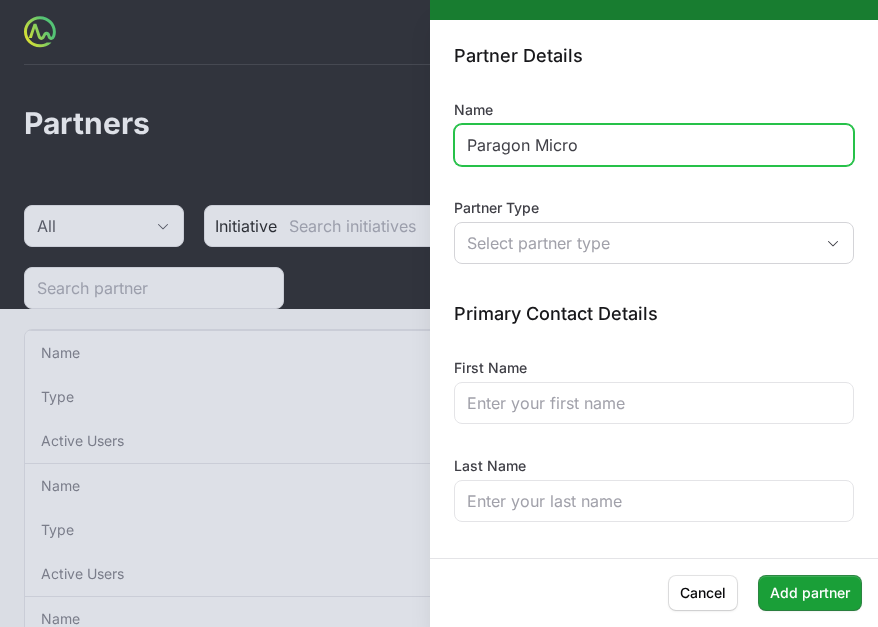 type on "Paragon Micro" 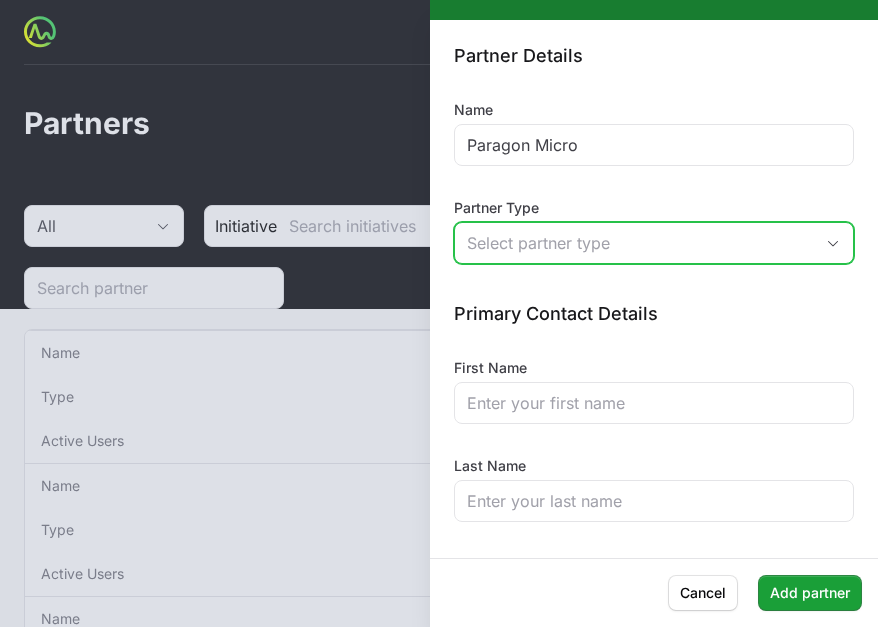 click on "Select partner type" at bounding box center (640, 243) 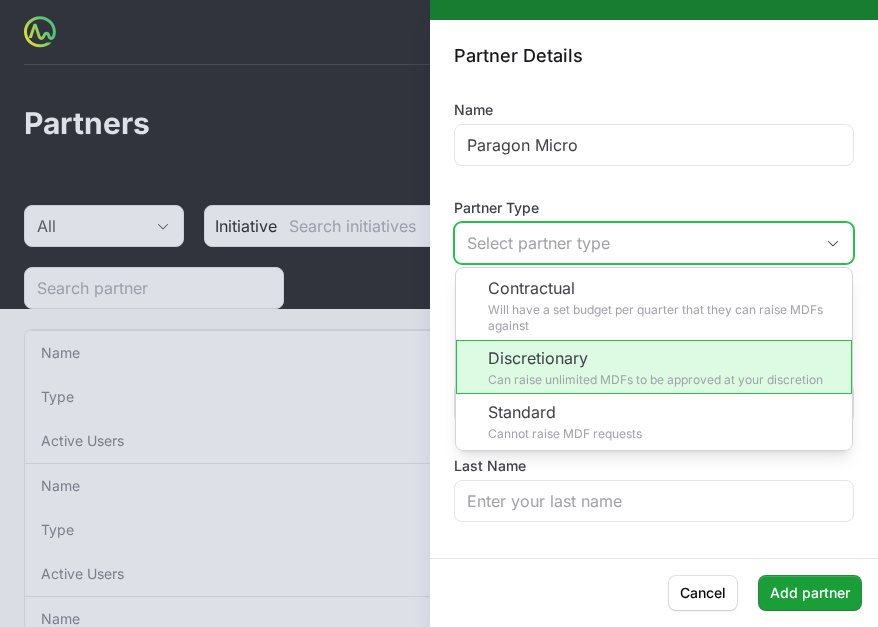 click on "Discretionary Can raise unlimited MDFs to be approved at your discretion" 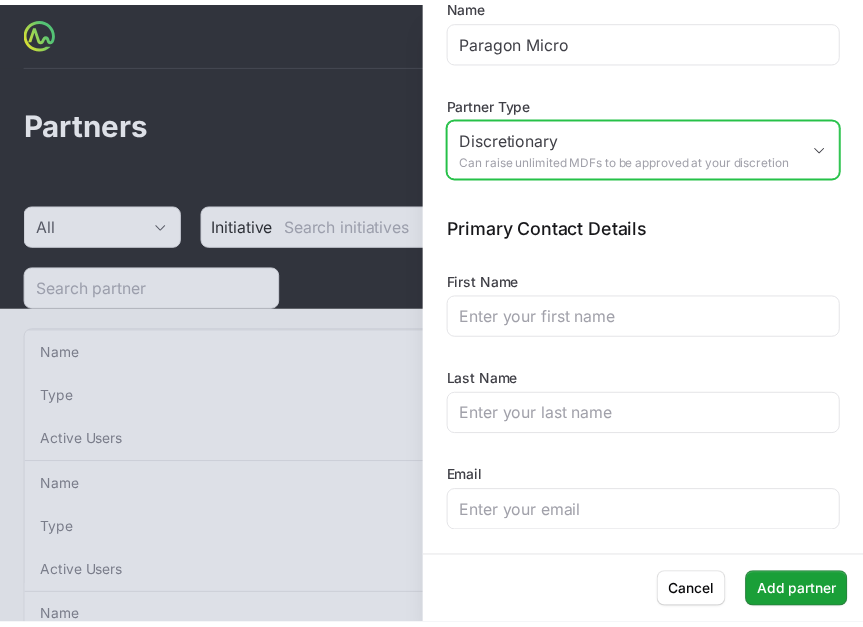 scroll, scrollTop: 220, scrollLeft: 0, axis: vertical 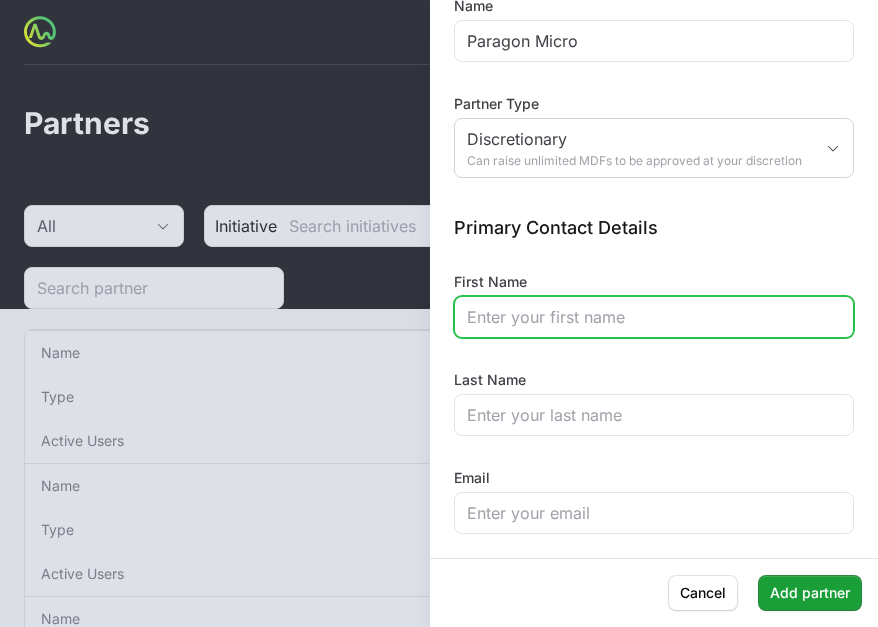 click on "First Name" at bounding box center (654, 317) 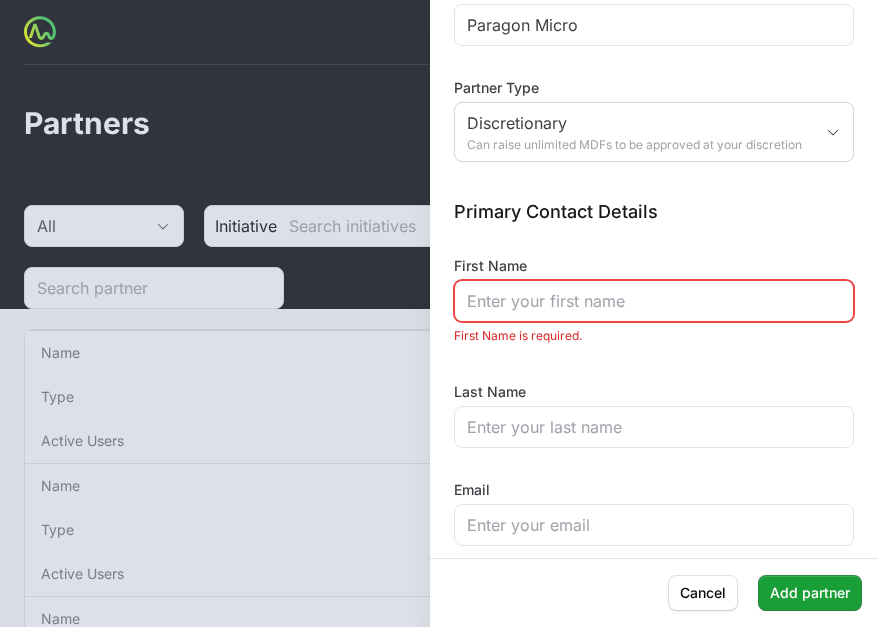 drag, startPoint x: 708, startPoint y: 58, endPoint x: 688, endPoint y: 65, distance: 21.189621 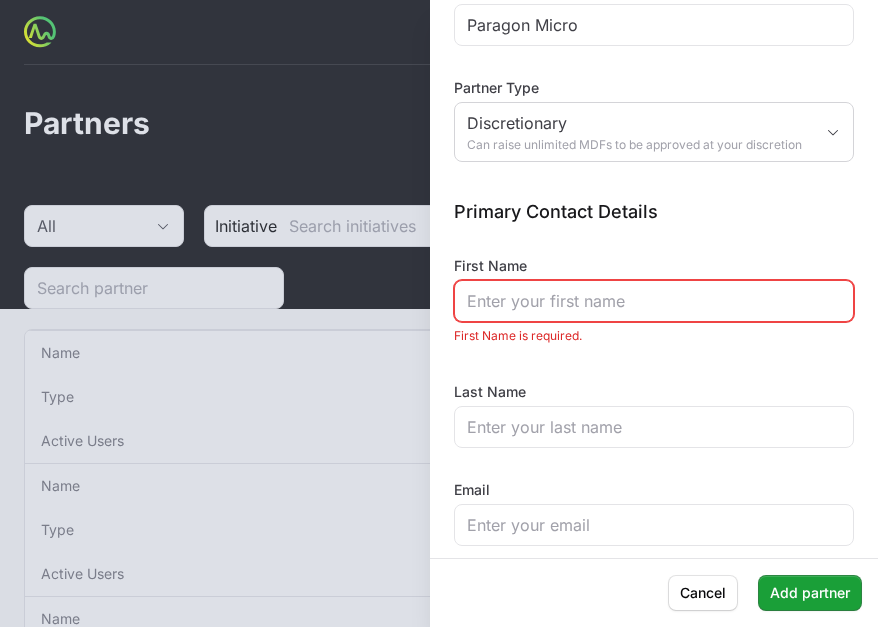 click at bounding box center (439, 313) 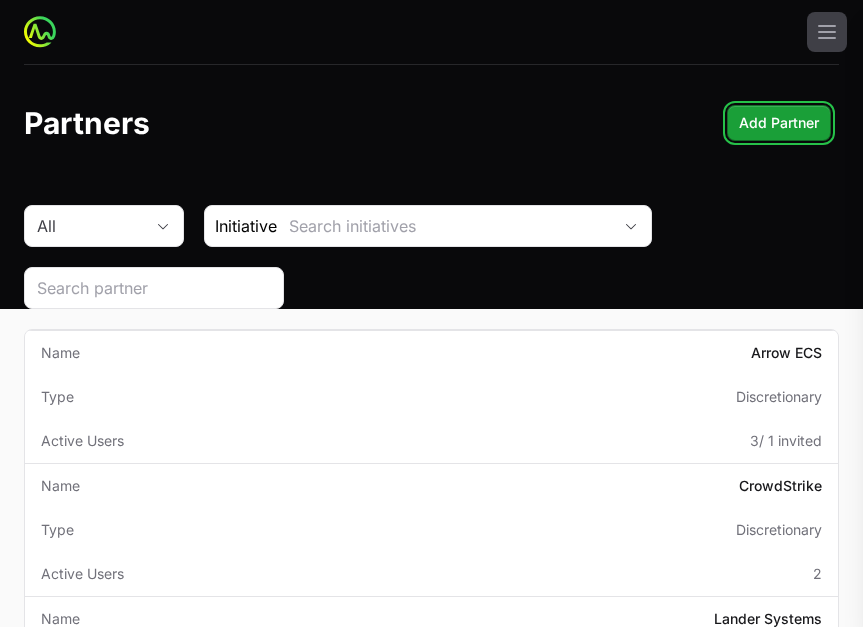 scroll, scrollTop: 0, scrollLeft: 0, axis: both 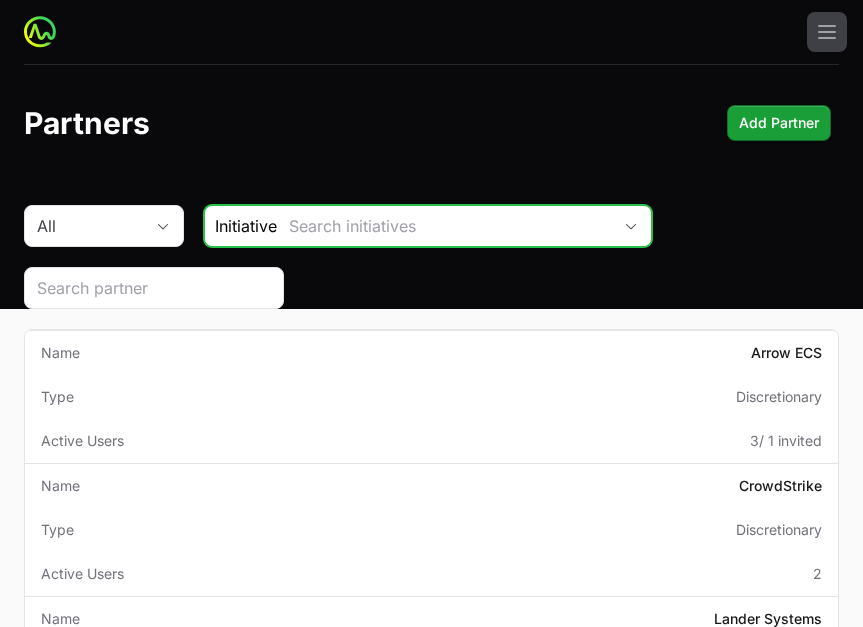 click 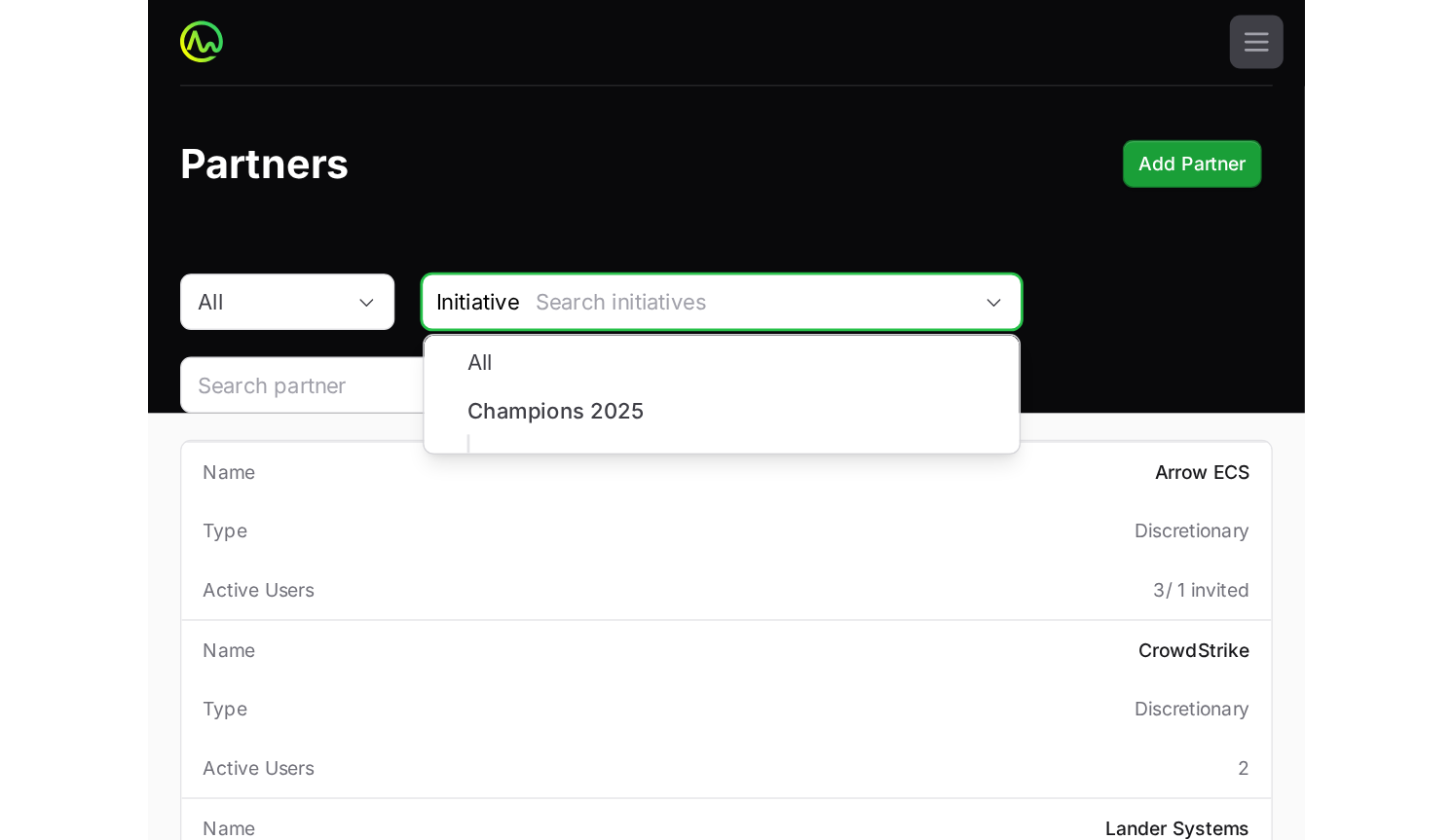 scroll, scrollTop: 0, scrollLeft: 0, axis: both 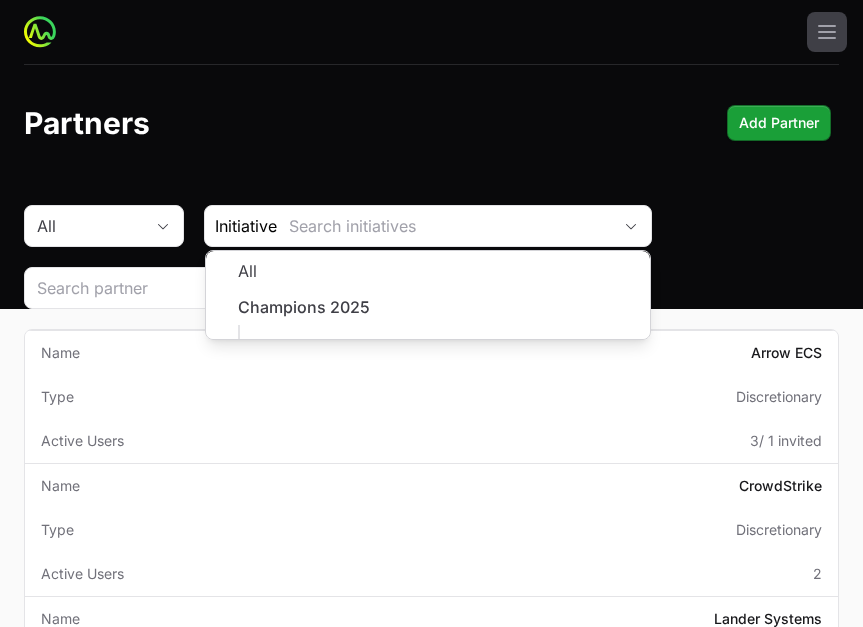 click on "Partners  Add Partner" 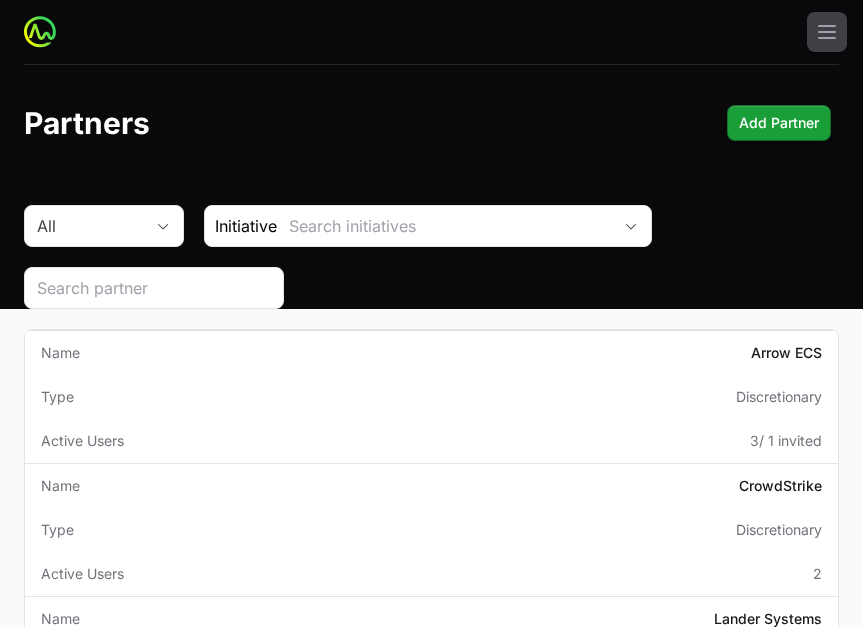 click on "Partners  Add Partner" 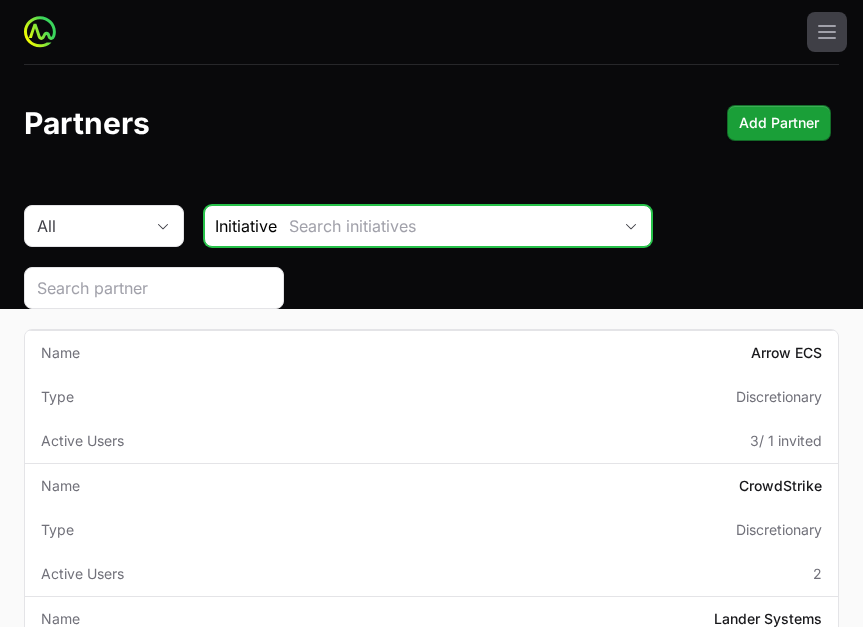 click 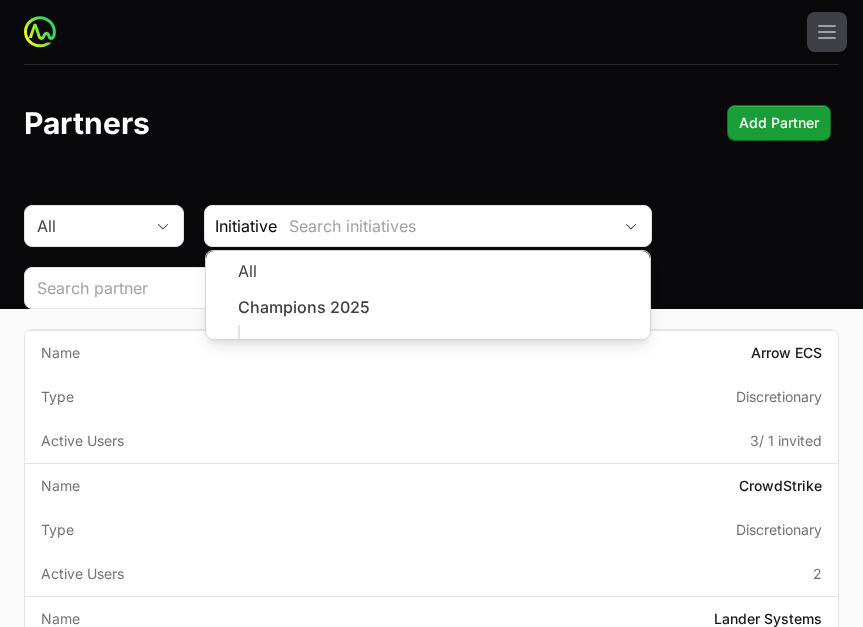 click on "Partners  Add Partner" 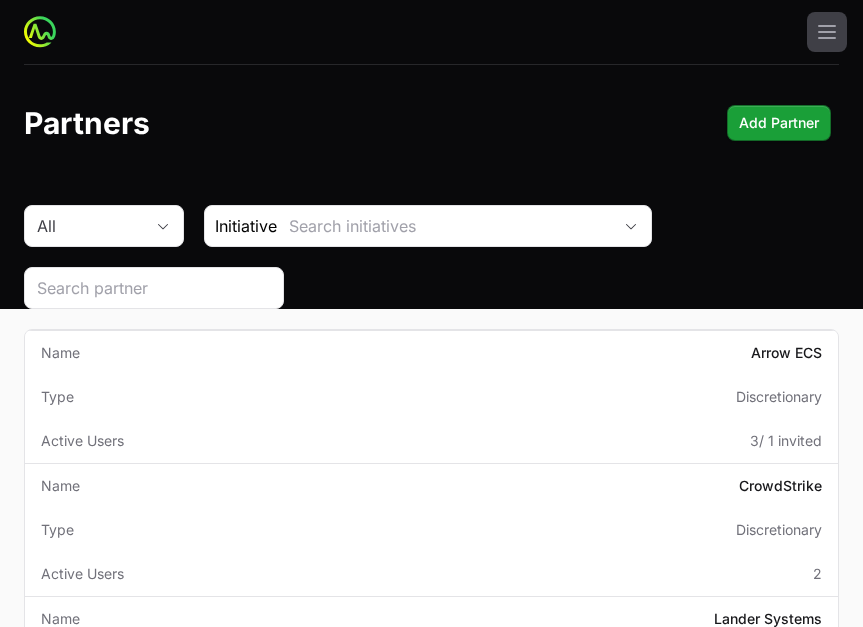 drag, startPoint x: 287, startPoint y: 78, endPoint x: 108, endPoint y: 99, distance: 180.22763 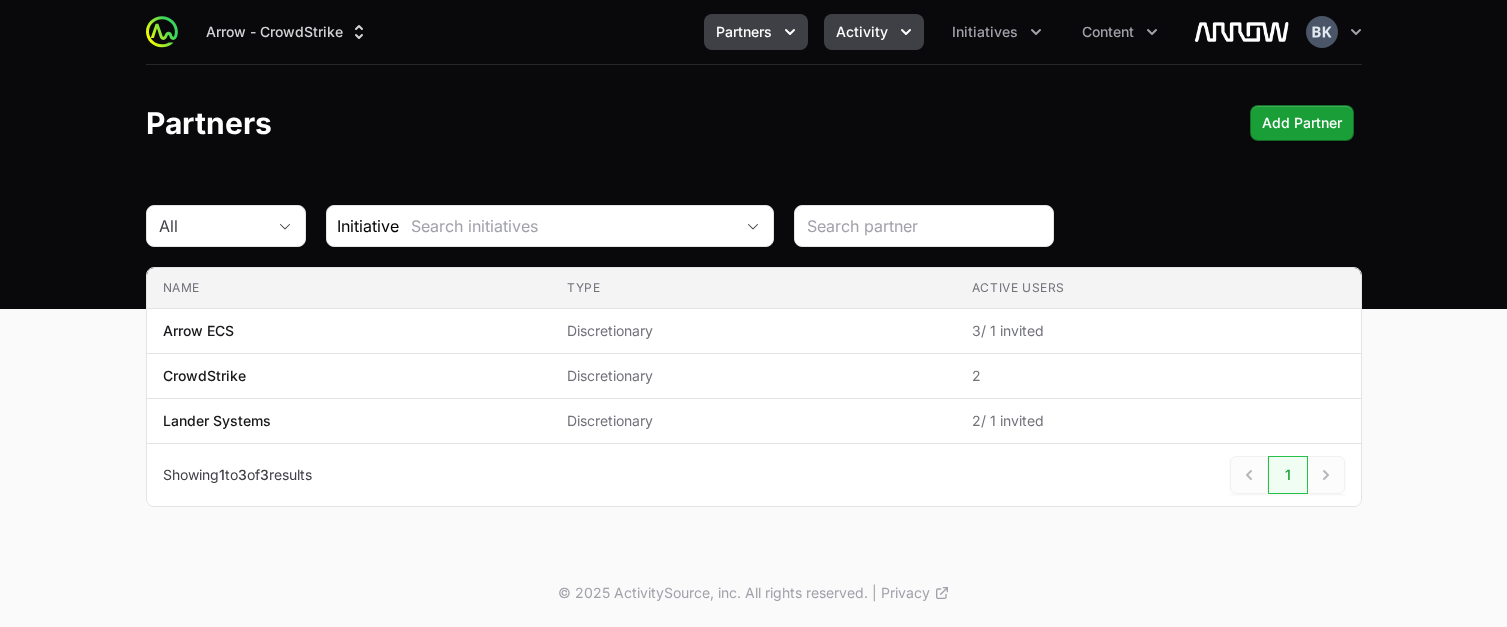 click 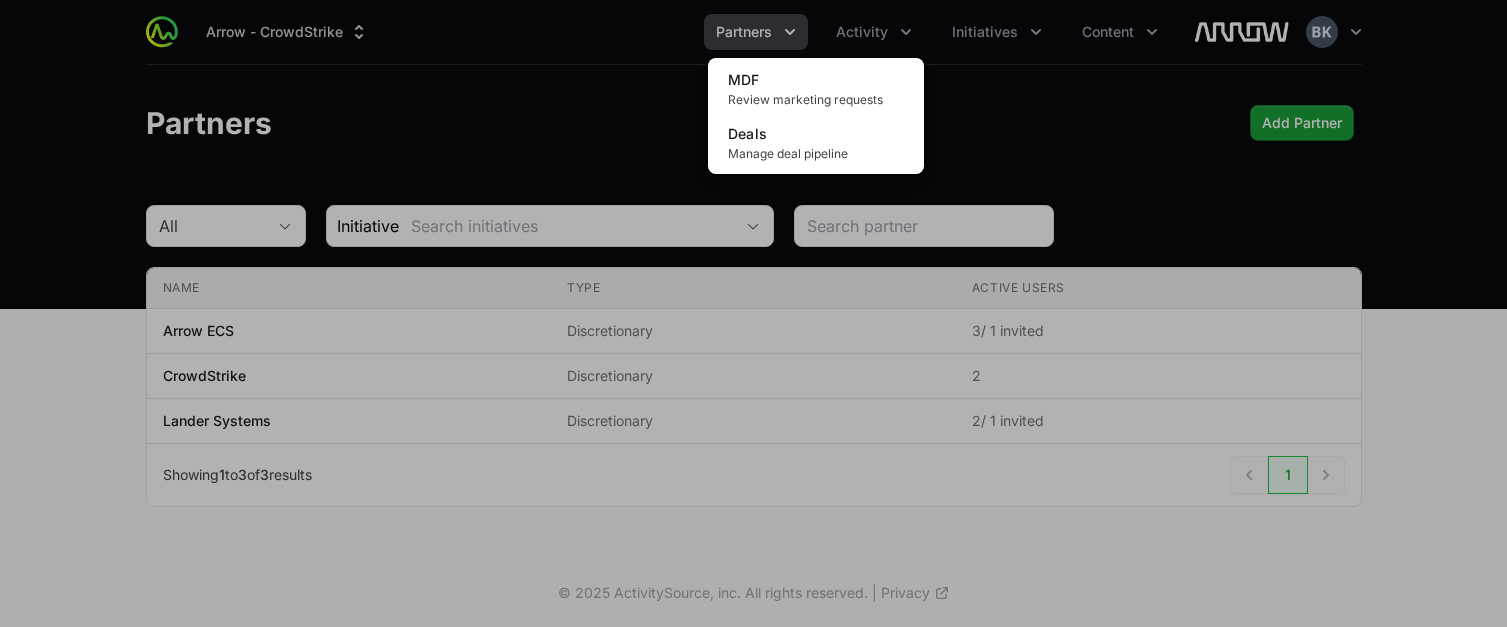 click 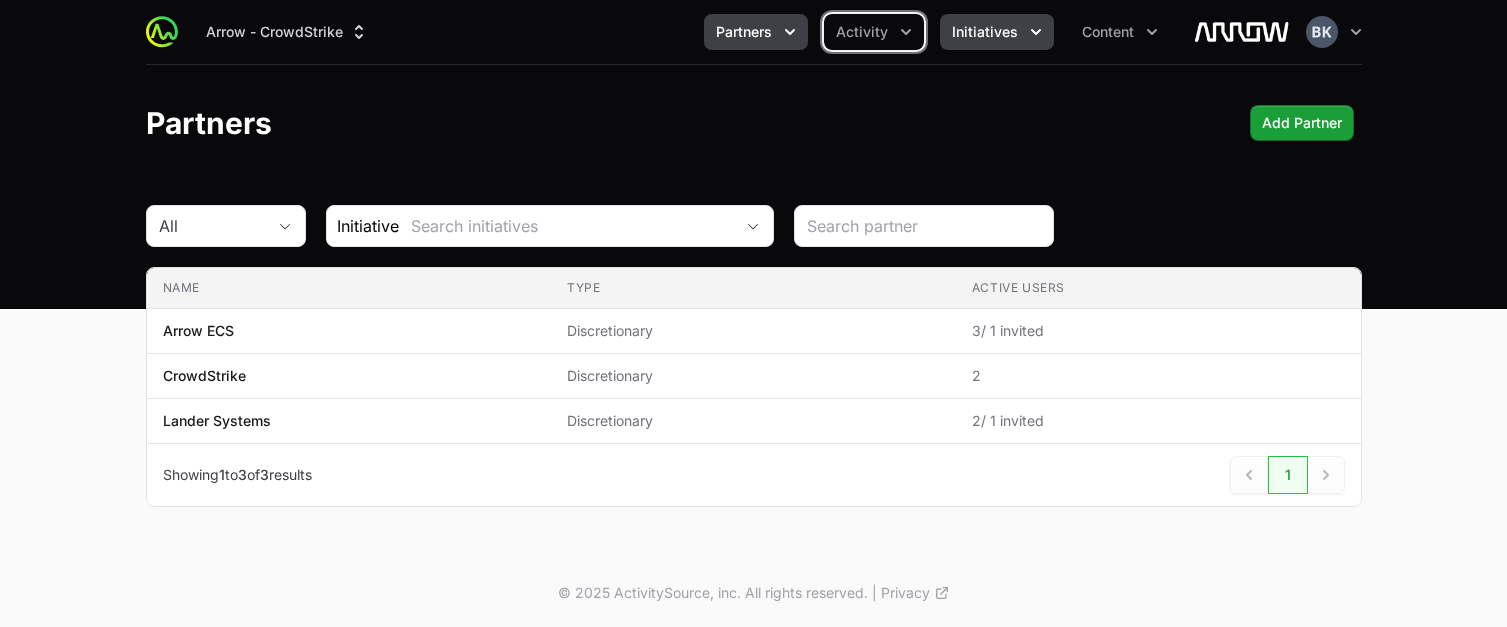 click 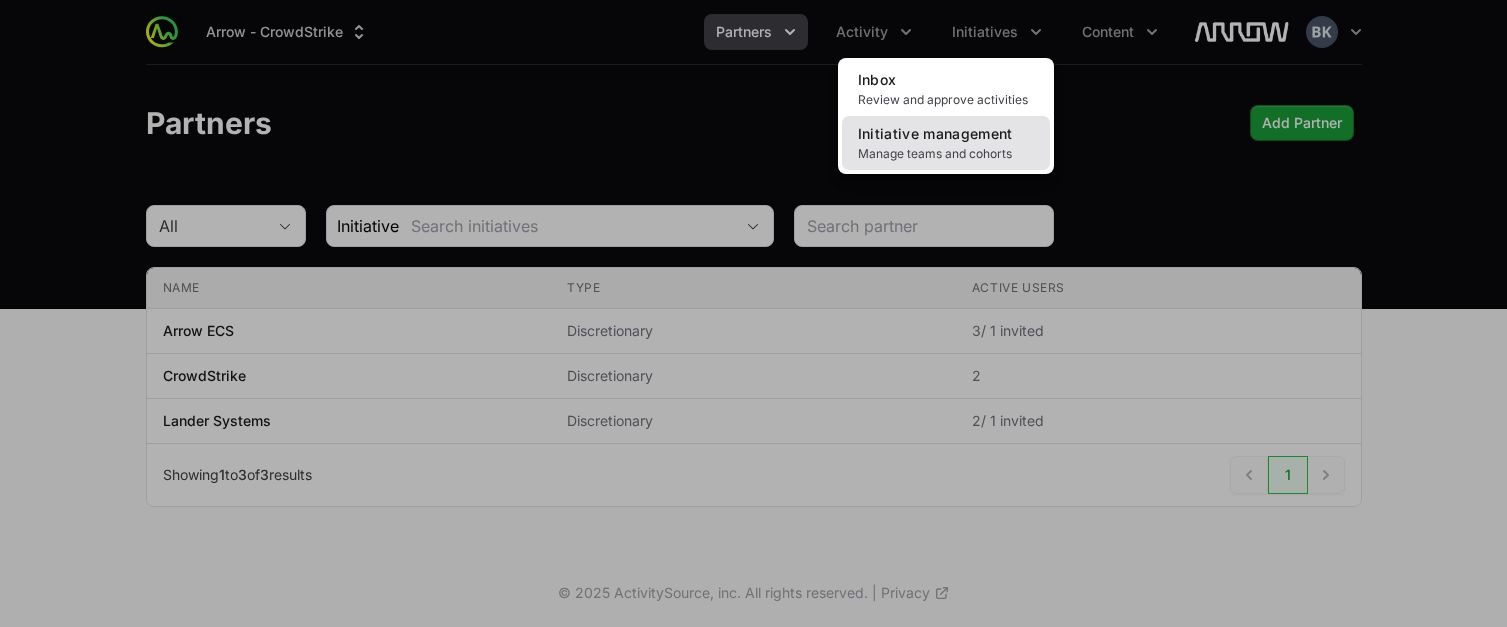click on "Manage teams and cohorts" 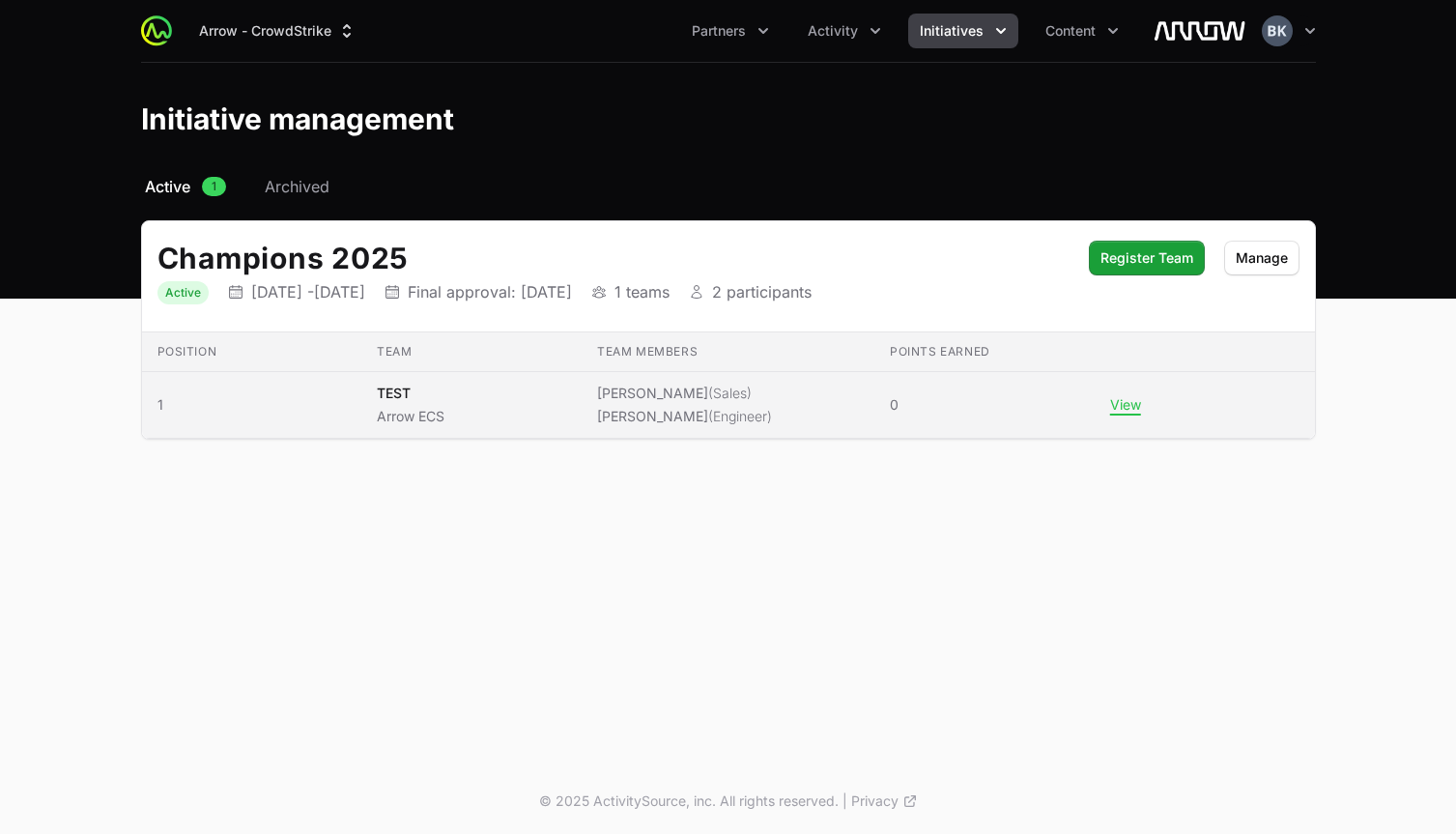 click on "TEST" 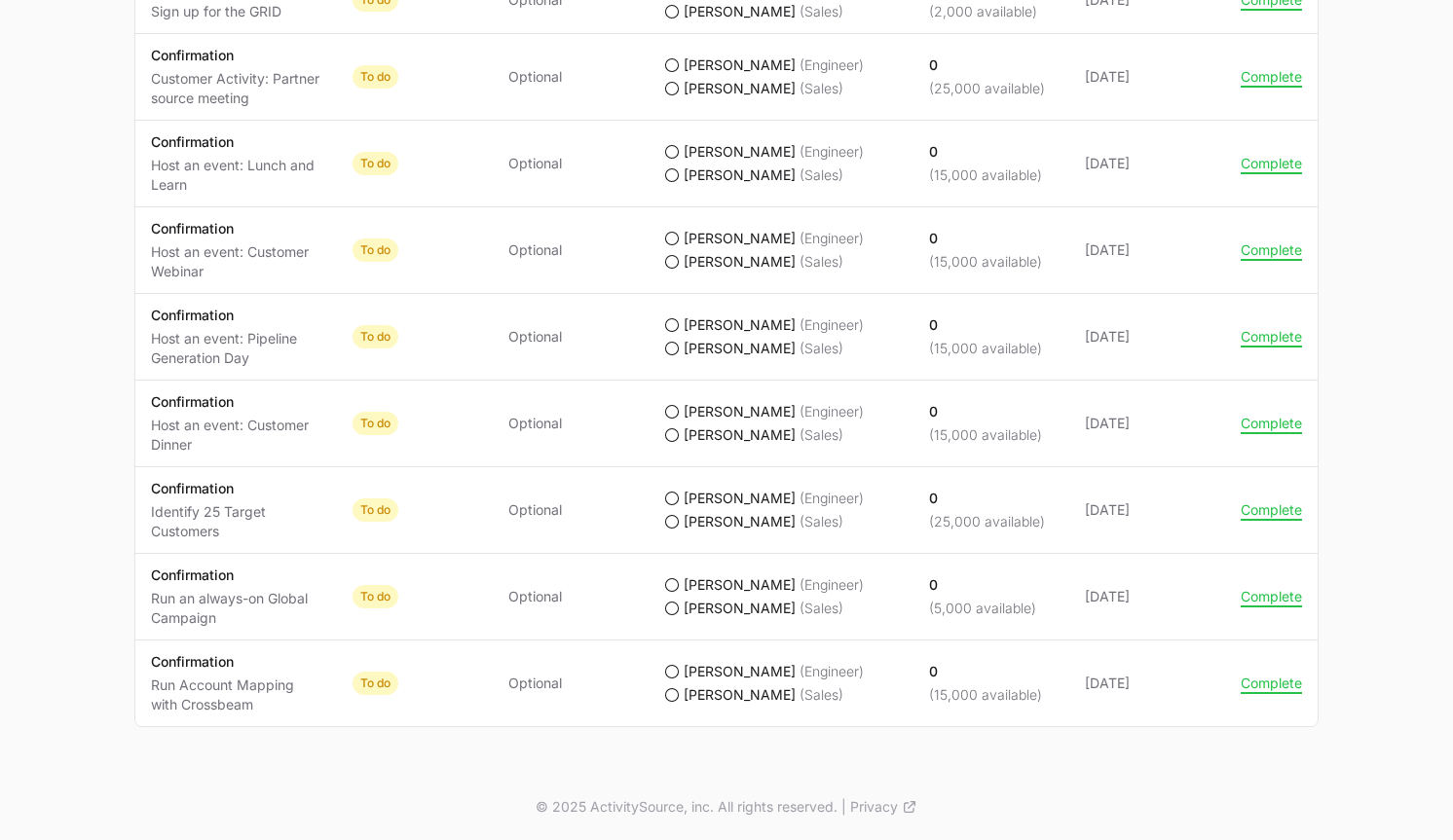 scroll, scrollTop: 1579, scrollLeft: 0, axis: vertical 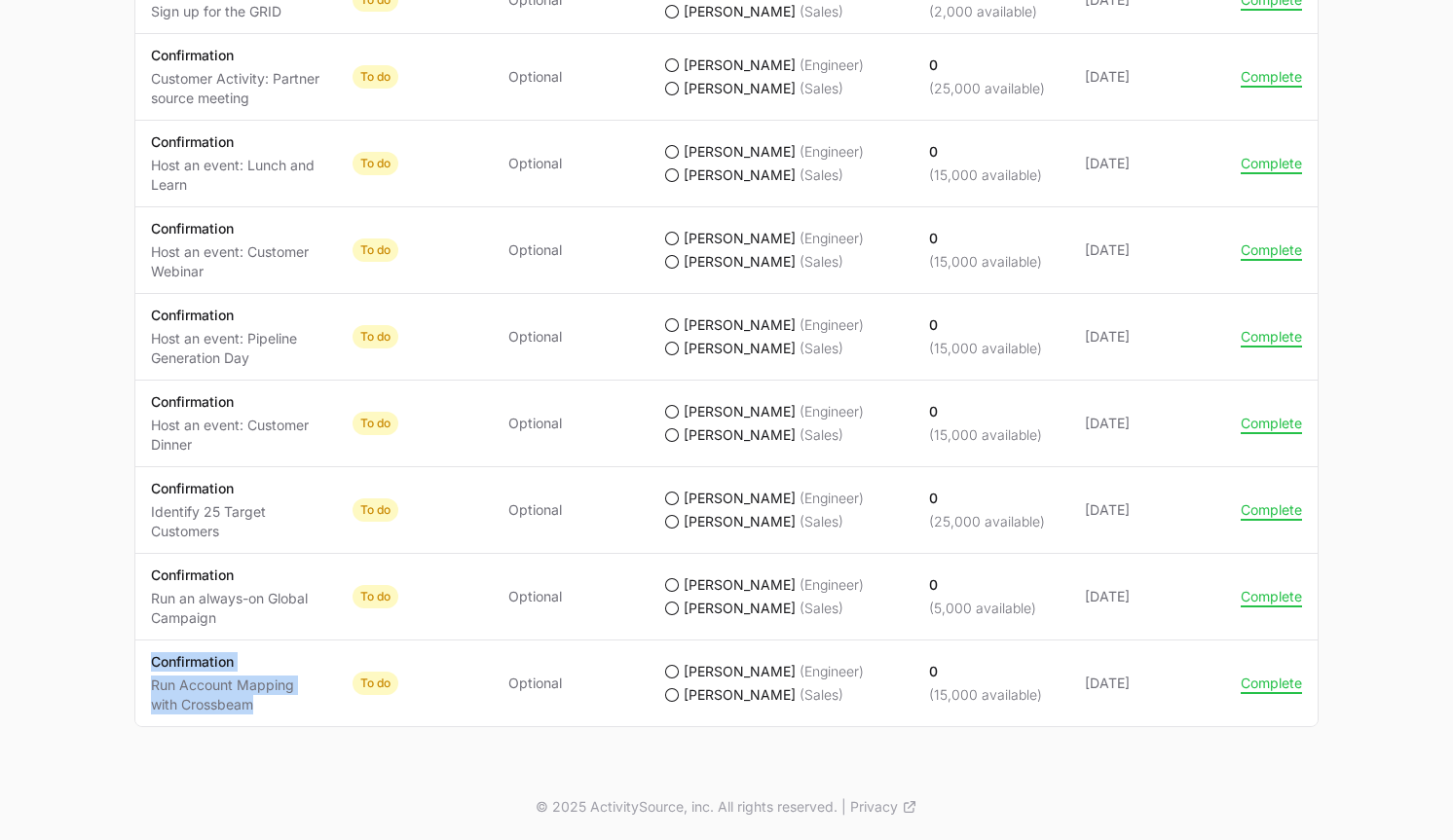 drag, startPoint x: 263, startPoint y: 708, endPoint x: 154, endPoint y: 656, distance: 120.76837 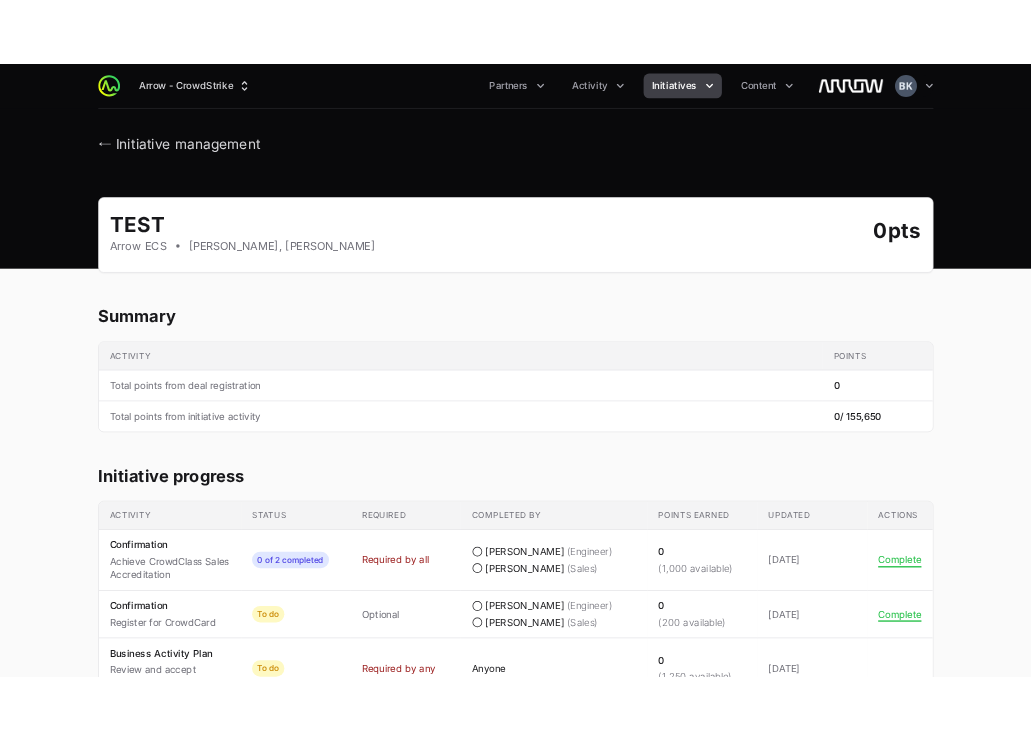 scroll, scrollTop: 800, scrollLeft: 0, axis: vertical 